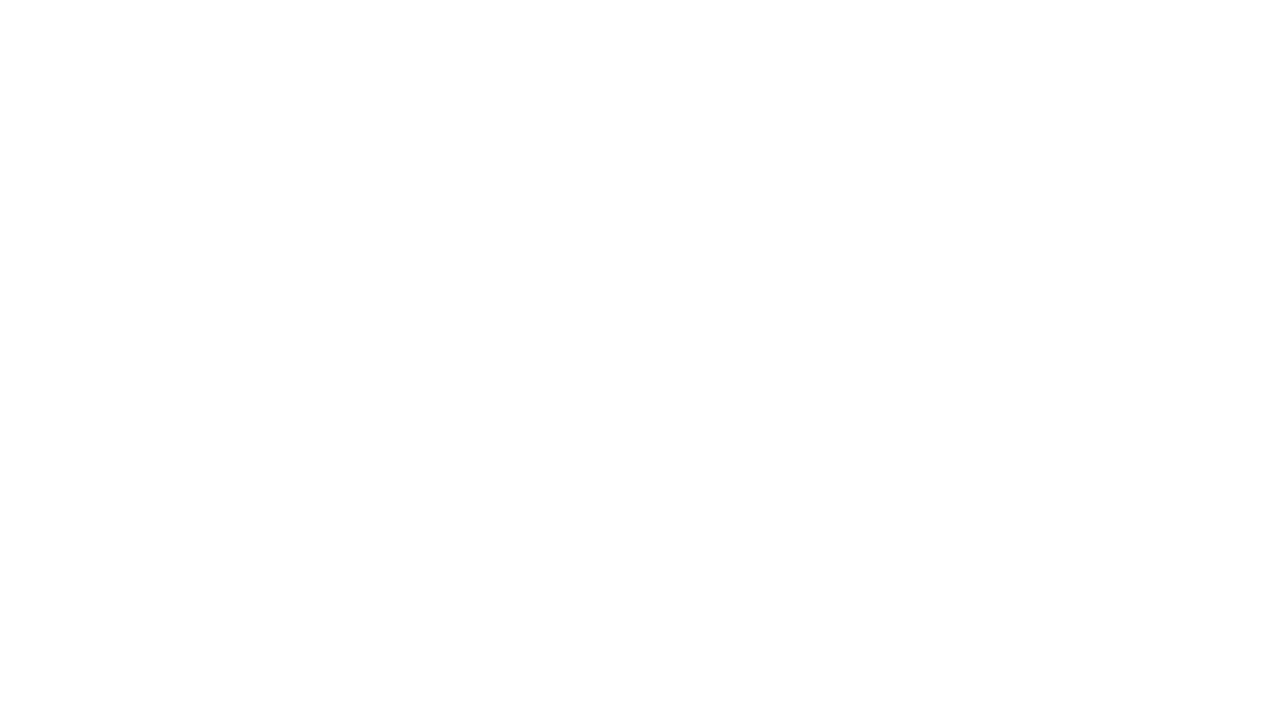scroll, scrollTop: 0, scrollLeft: 0, axis: both 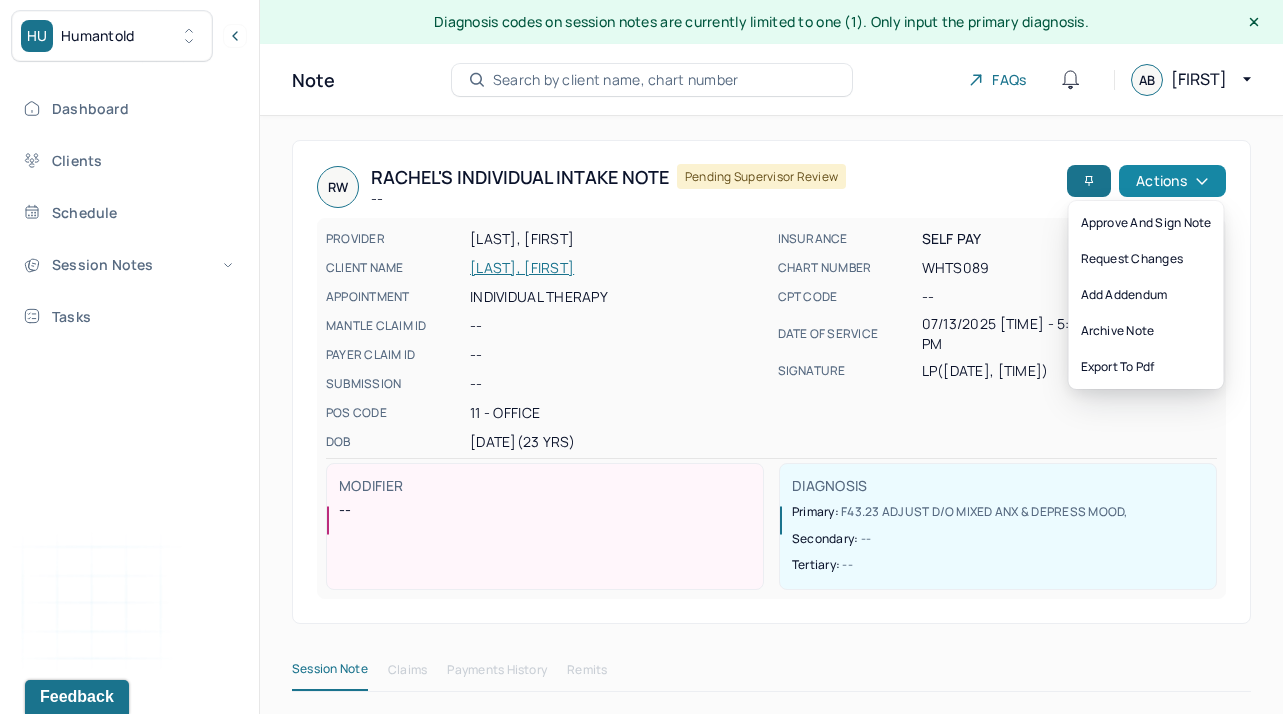 click on "Actions" at bounding box center (1172, 181) 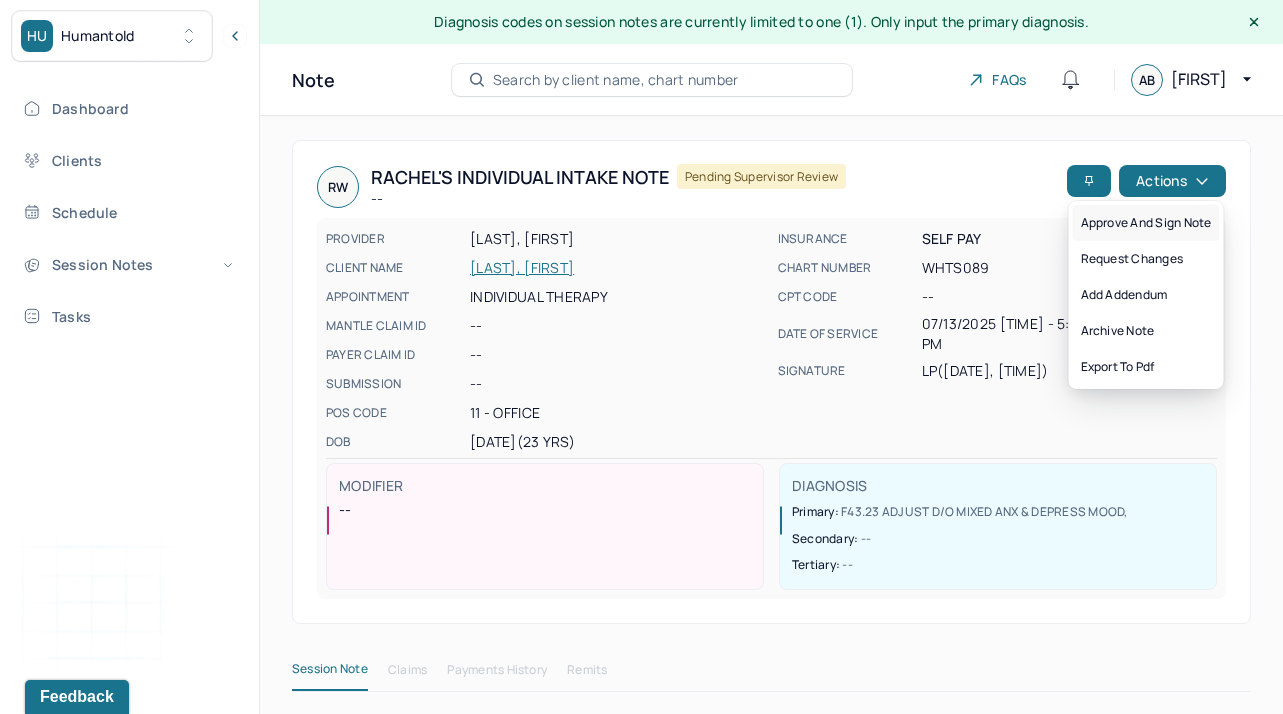 click on "Approve and sign note" at bounding box center (1146, 223) 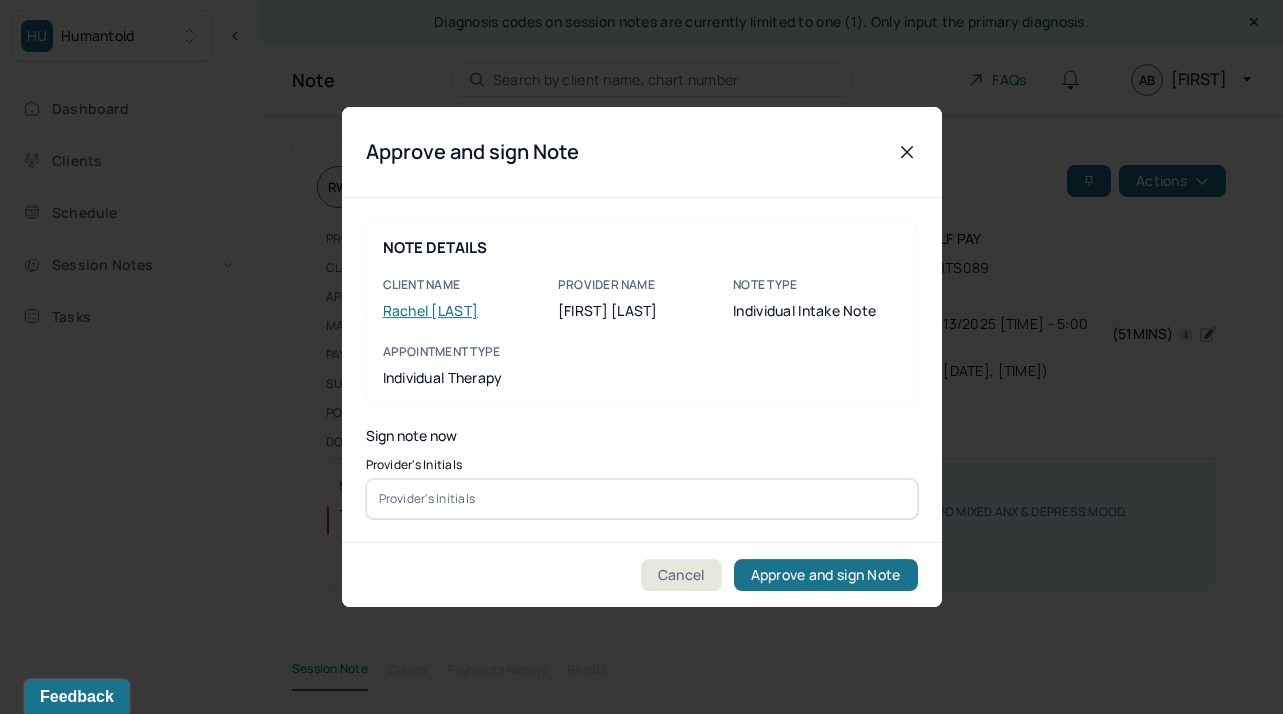 click at bounding box center (642, 499) 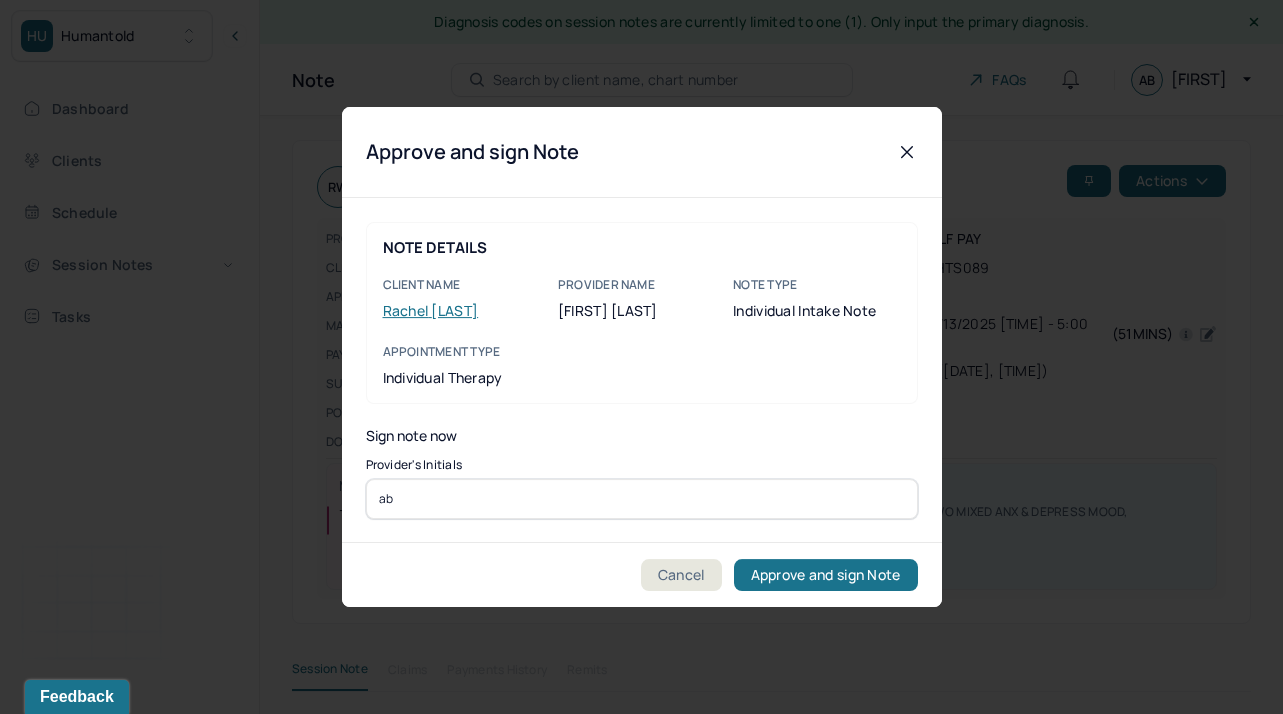 type on "ab" 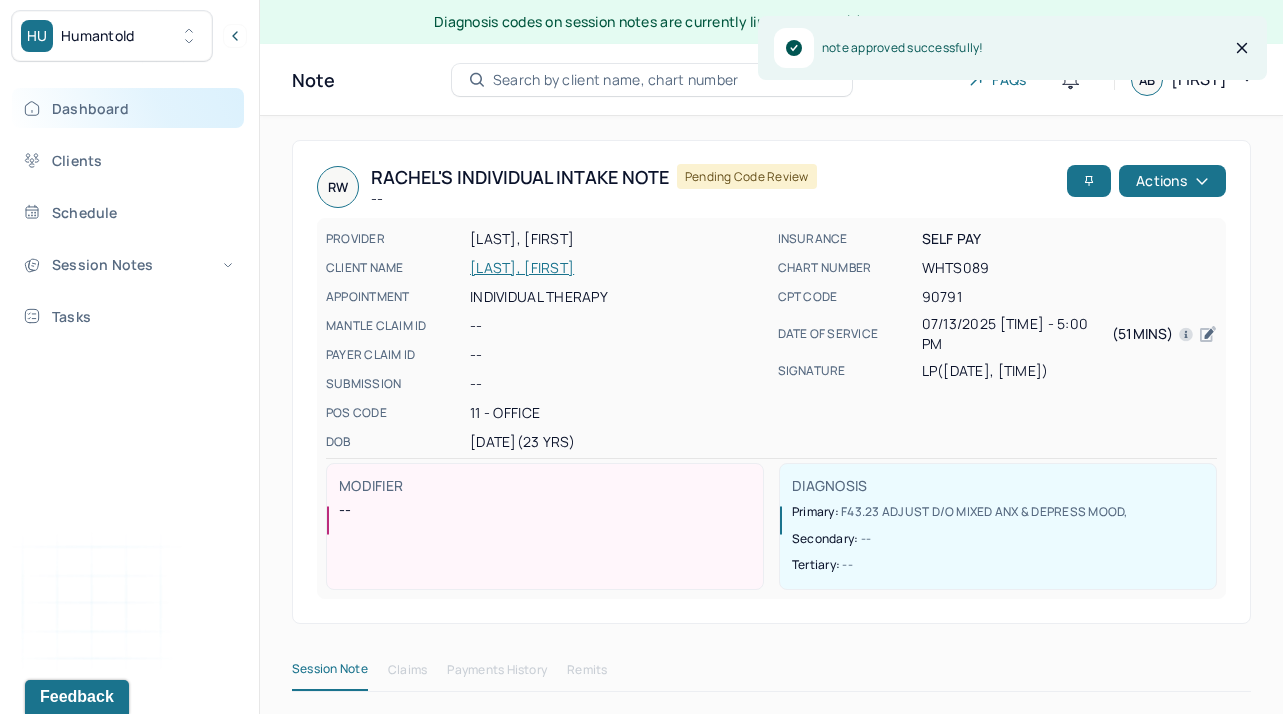 click on "Dashboard" at bounding box center [128, 108] 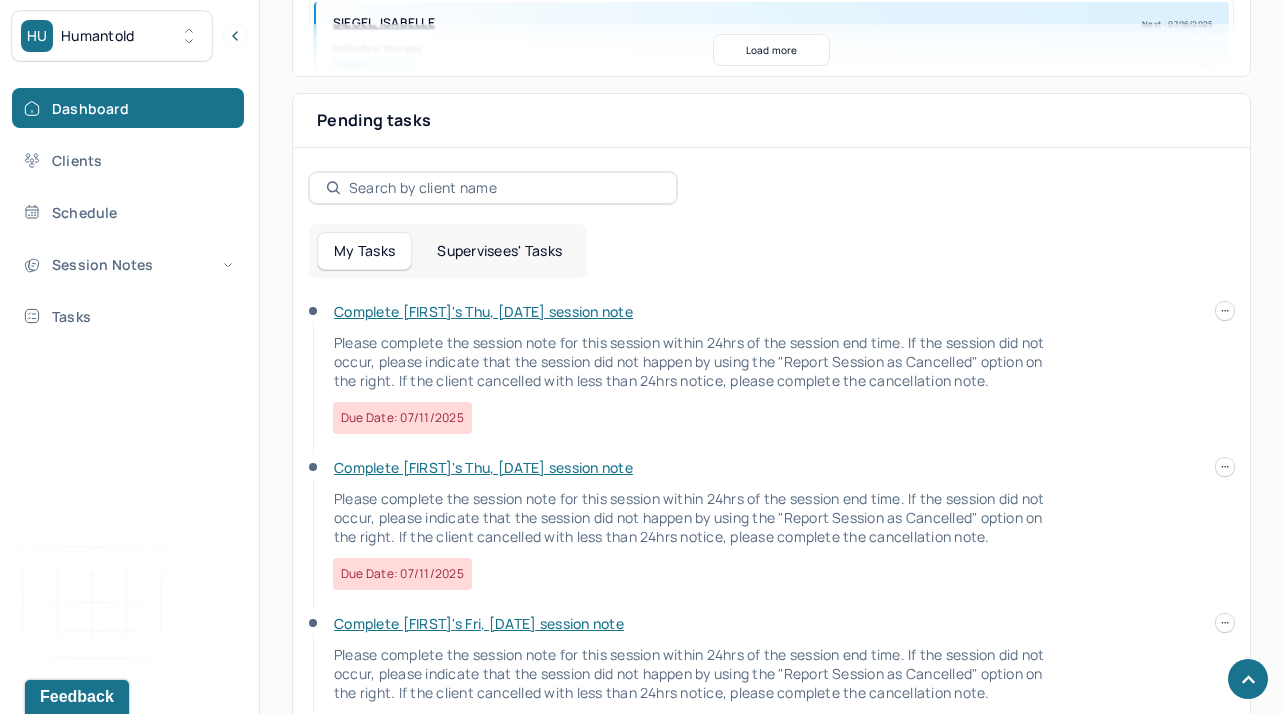 scroll, scrollTop: 713, scrollLeft: 0, axis: vertical 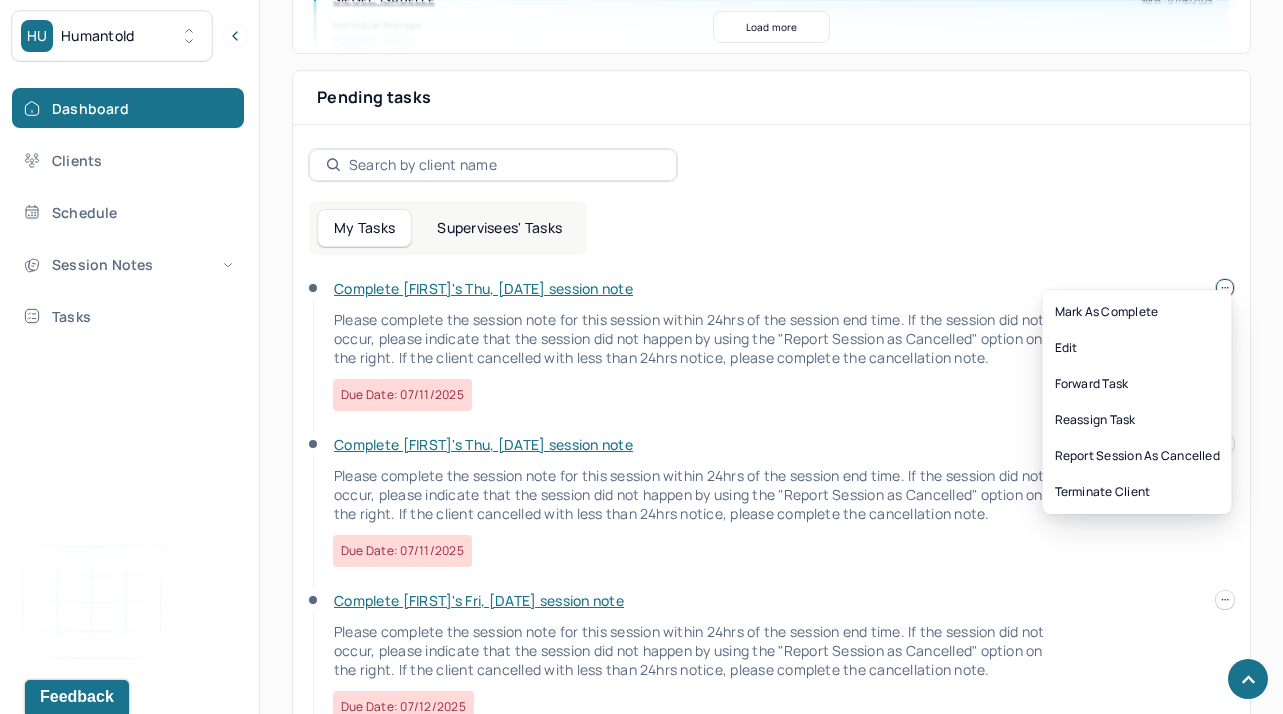 click at bounding box center [1225, 288] 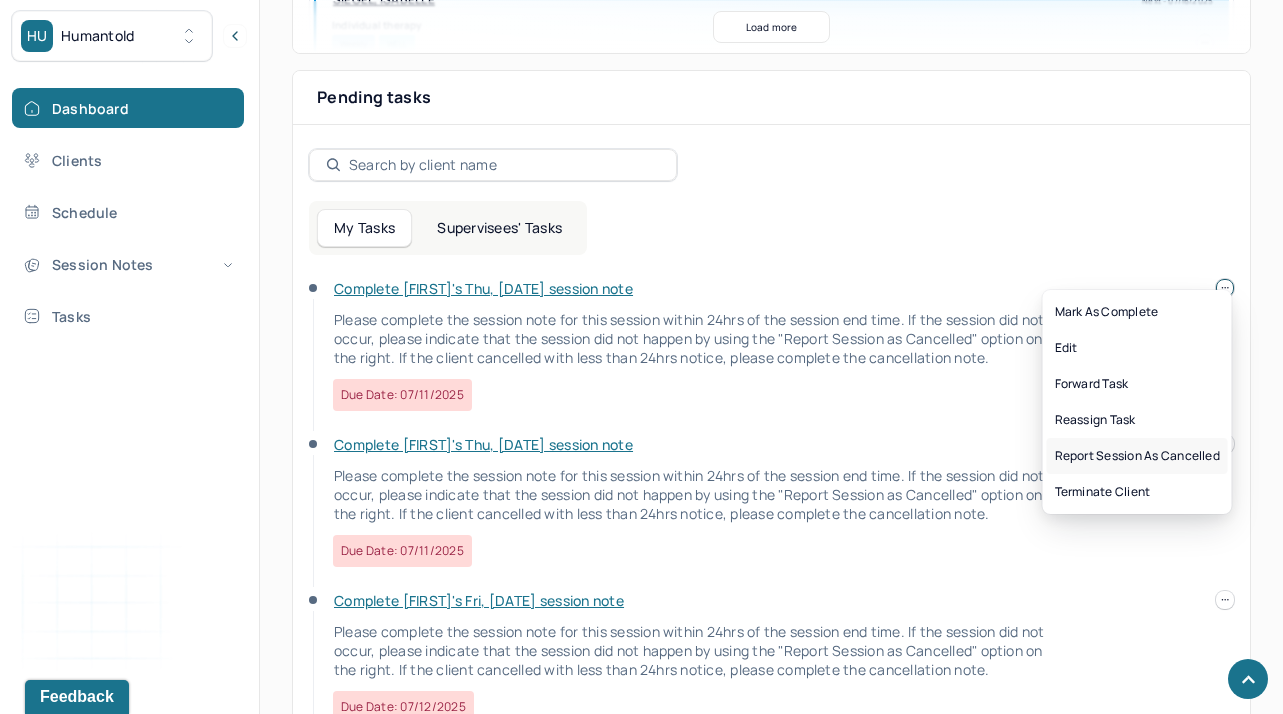 click on "Report session as cancelled" at bounding box center (1137, 456) 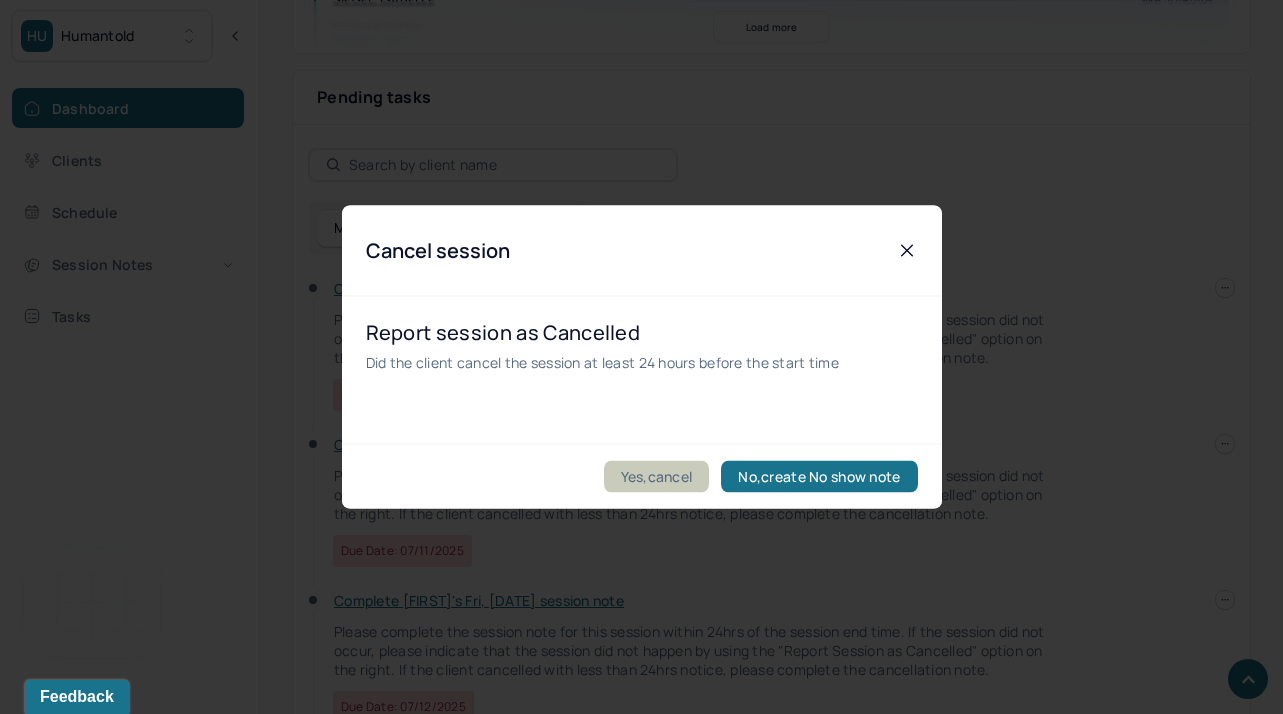 click on "Yes,cancel" at bounding box center [657, 477] 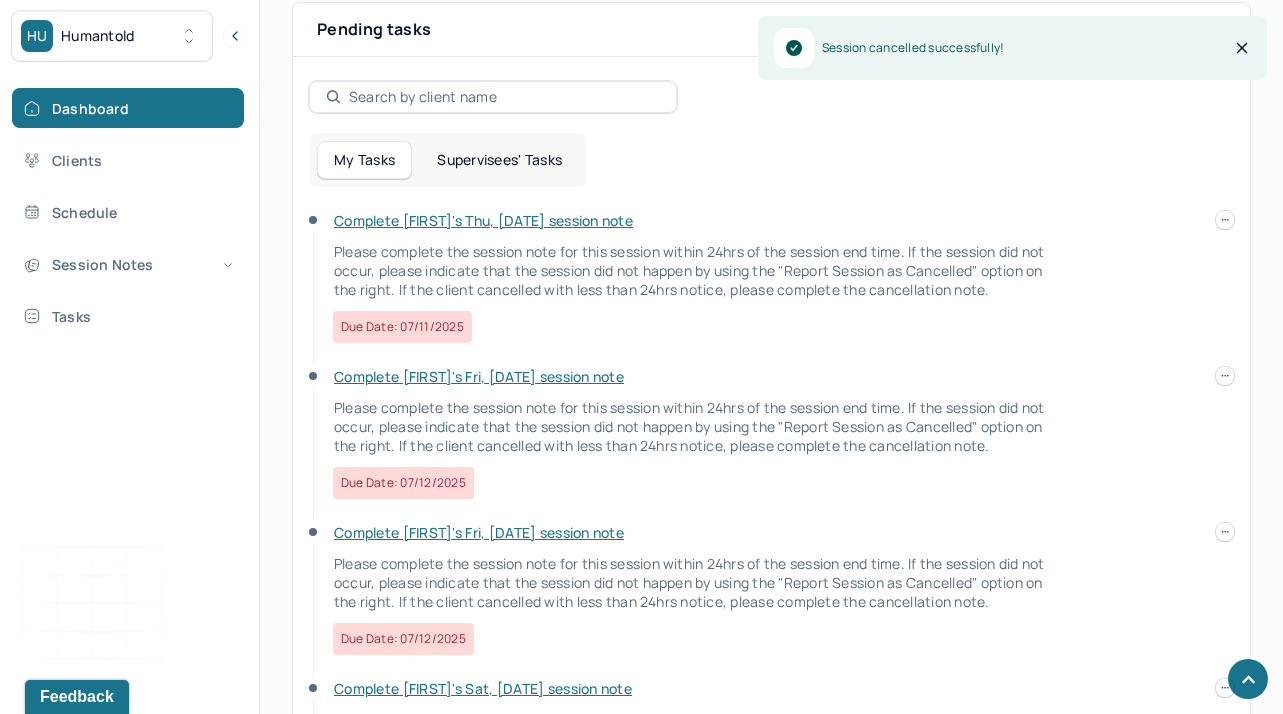 scroll, scrollTop: 787, scrollLeft: 0, axis: vertical 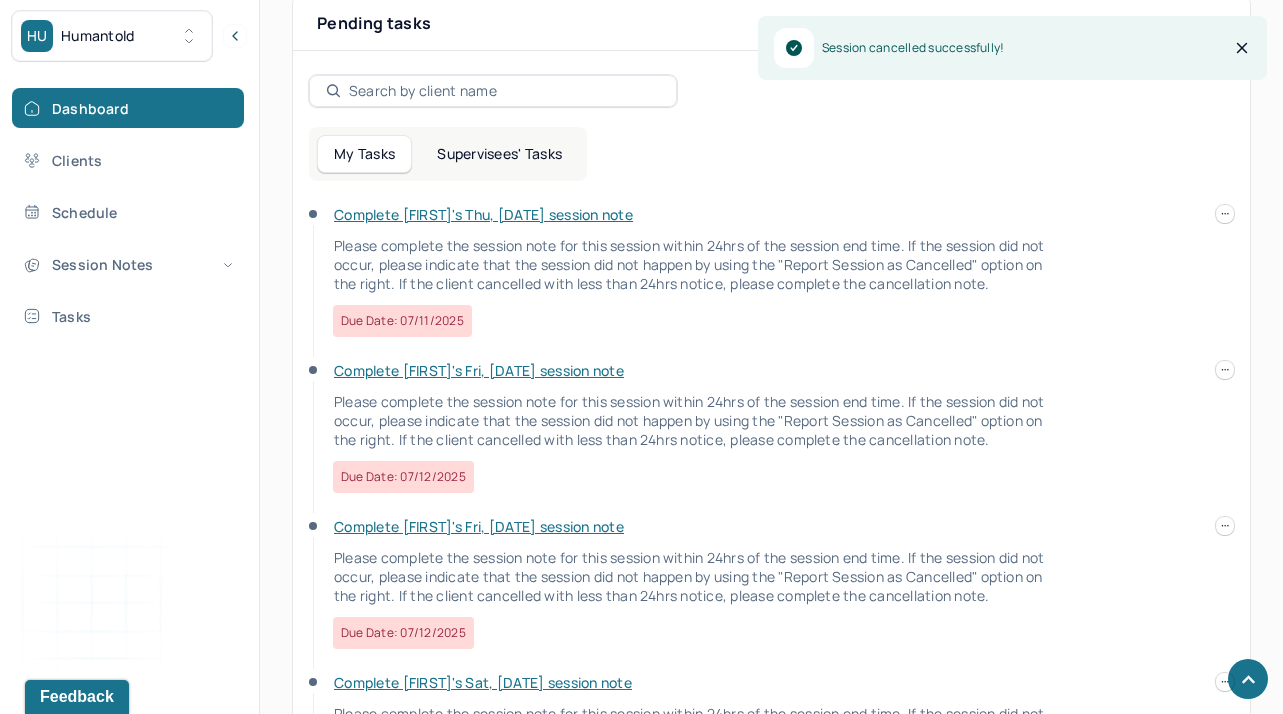 click 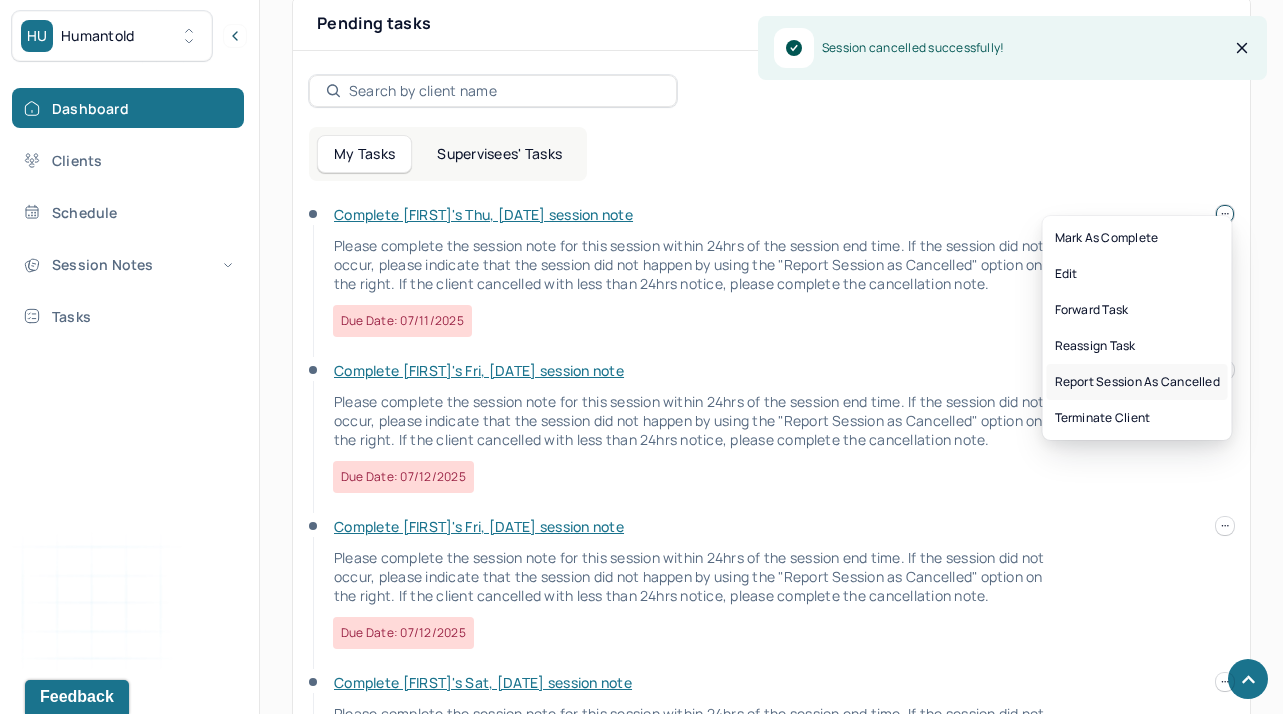 click on "Report session as cancelled" at bounding box center [1137, 382] 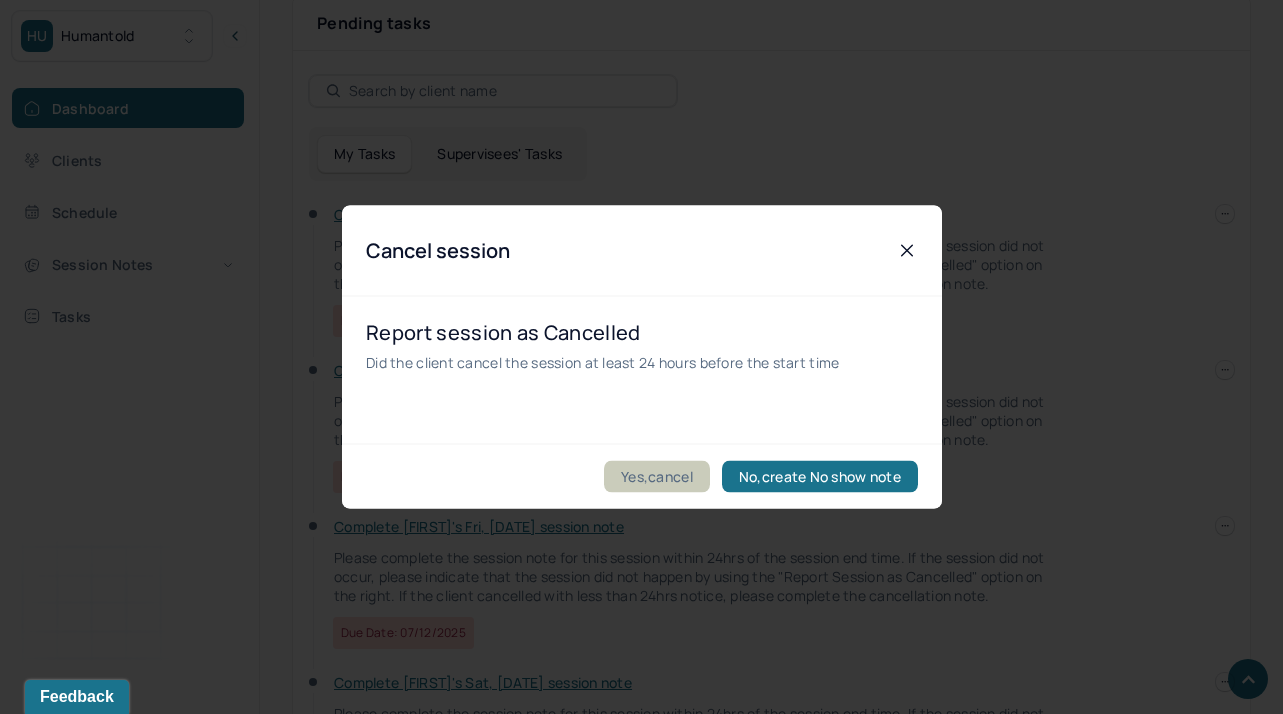 click on "Yes,cancel" at bounding box center [657, 477] 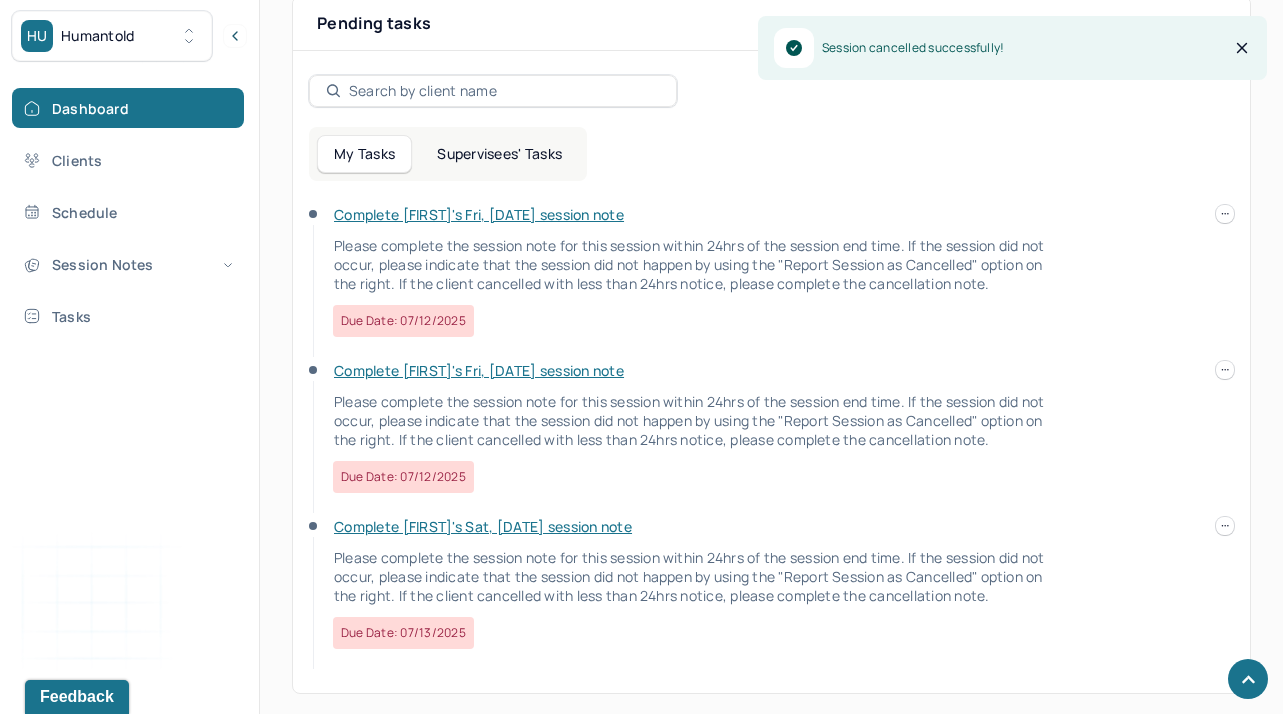 scroll, scrollTop: 848, scrollLeft: 0, axis: vertical 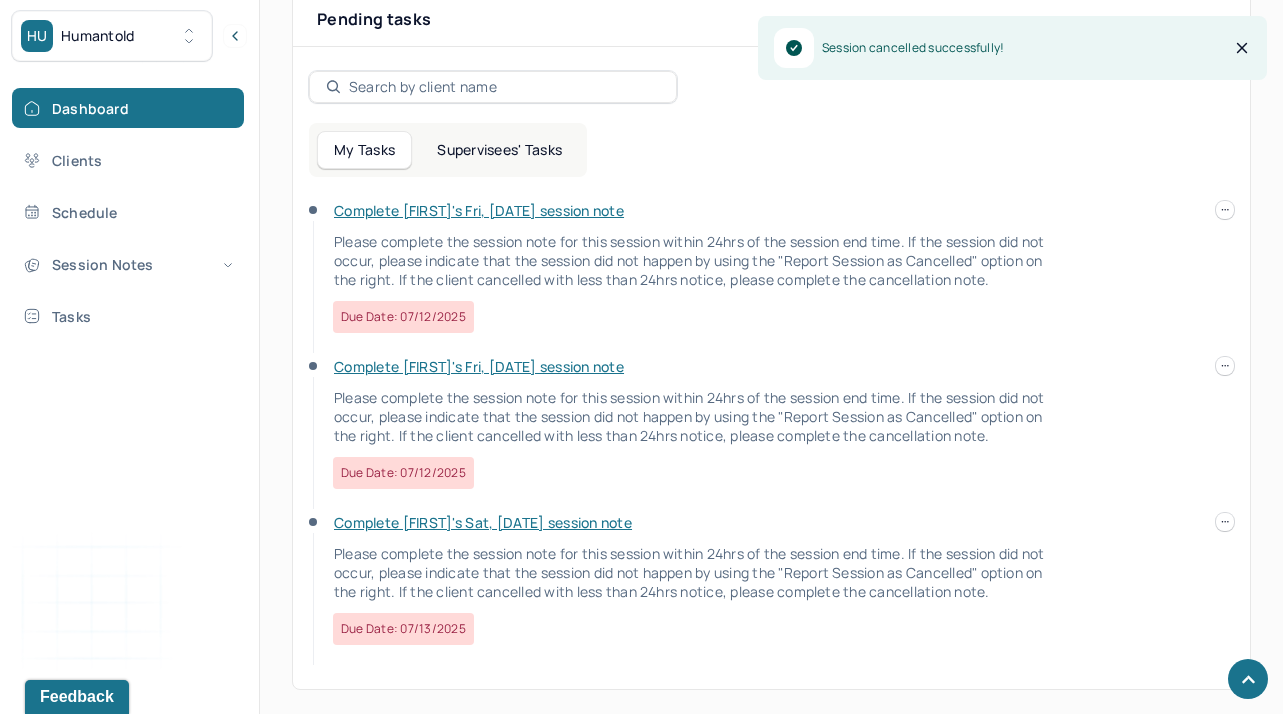 click on "Complete [FIRST]'s Fri, [DATE] session note Please complete the session note for this session within 24hrs of the session end time. If the session did not occur, please indicate that the session did not happen by using the "Report Session as Cancelled" option on the right. If the client cancelled with less than 24hrs notice, please complete the cancellation note. Due date: [DATE]" at bounding box center [771, 279] 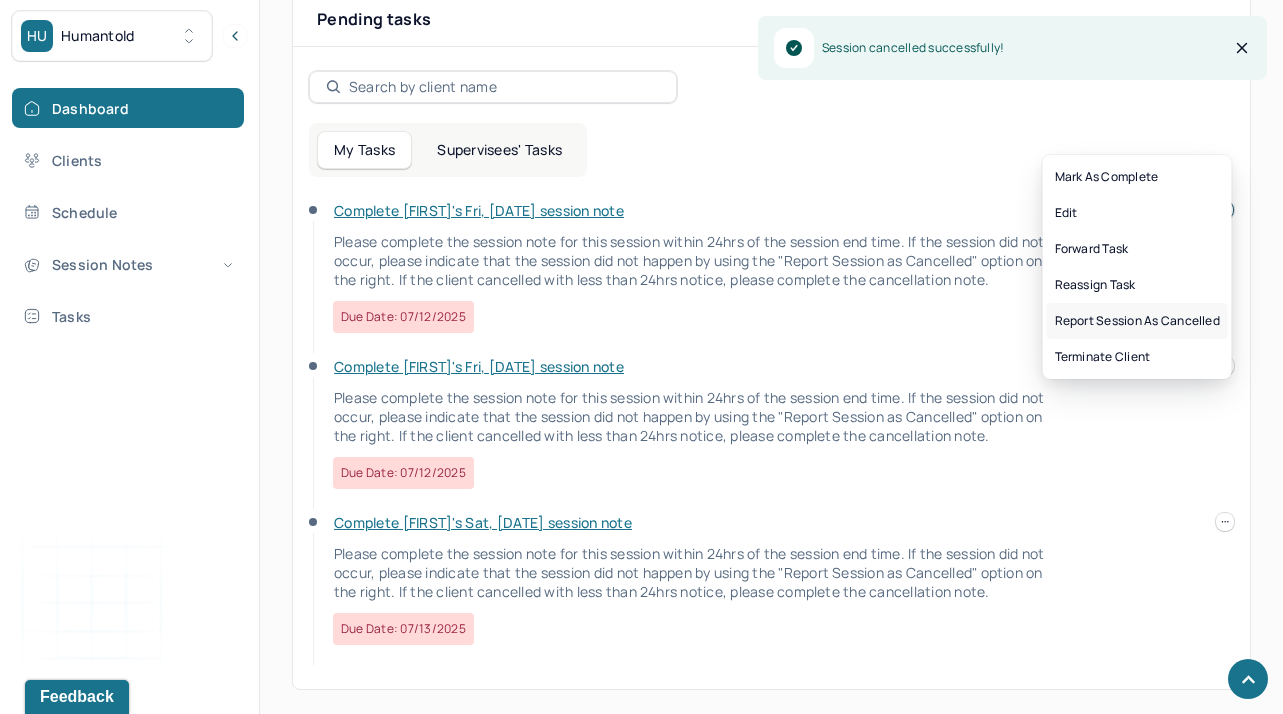 click on "Report session as cancelled" at bounding box center [1137, 321] 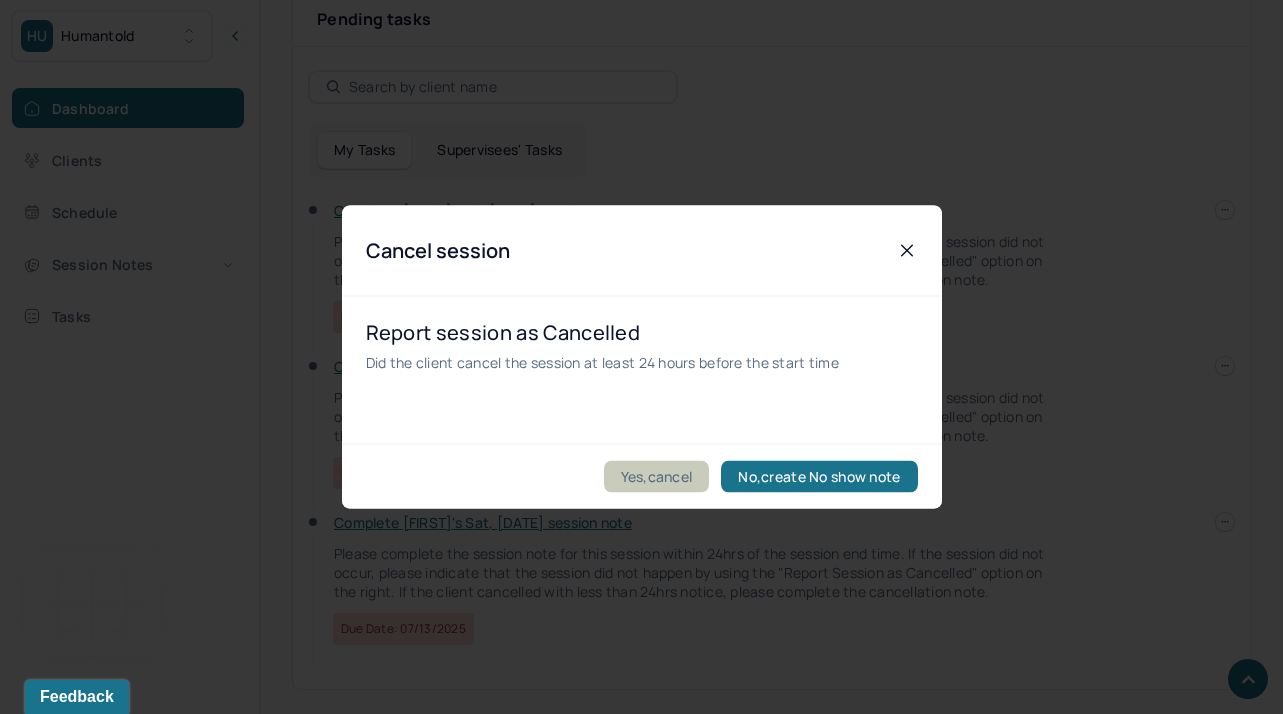 click on "Yes,cancel" at bounding box center [657, 477] 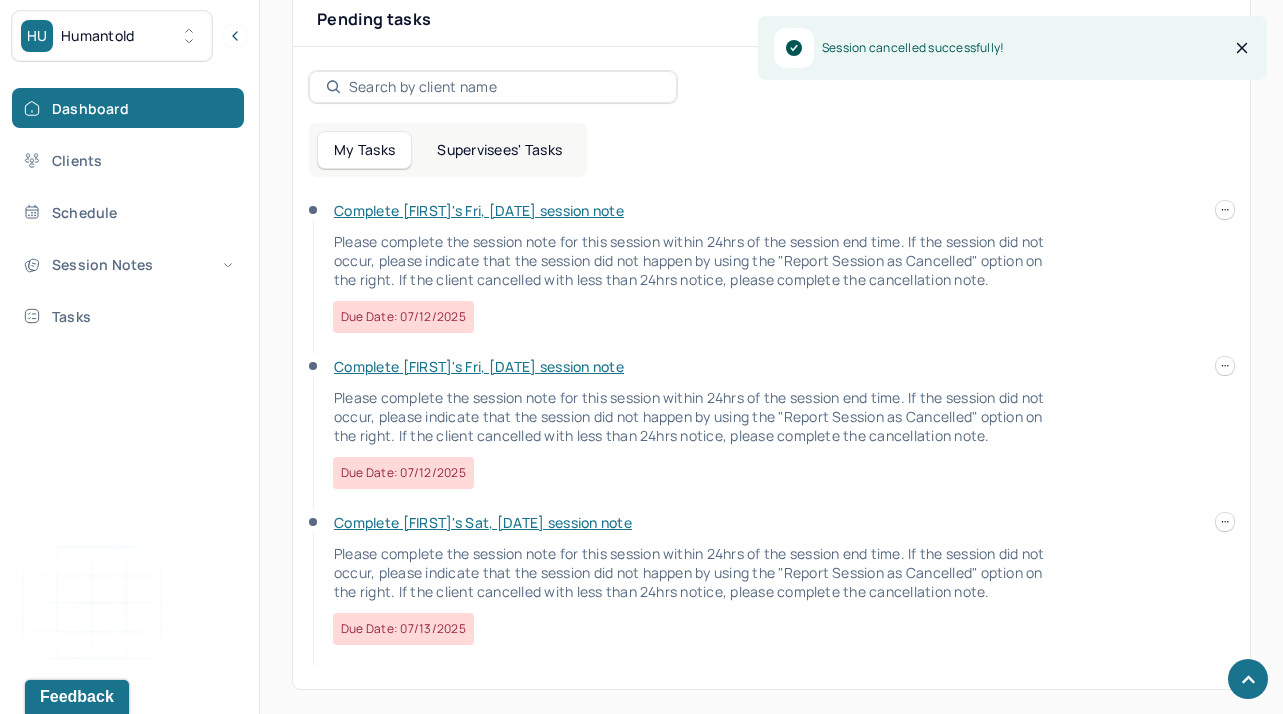 scroll, scrollTop: 673, scrollLeft: 0, axis: vertical 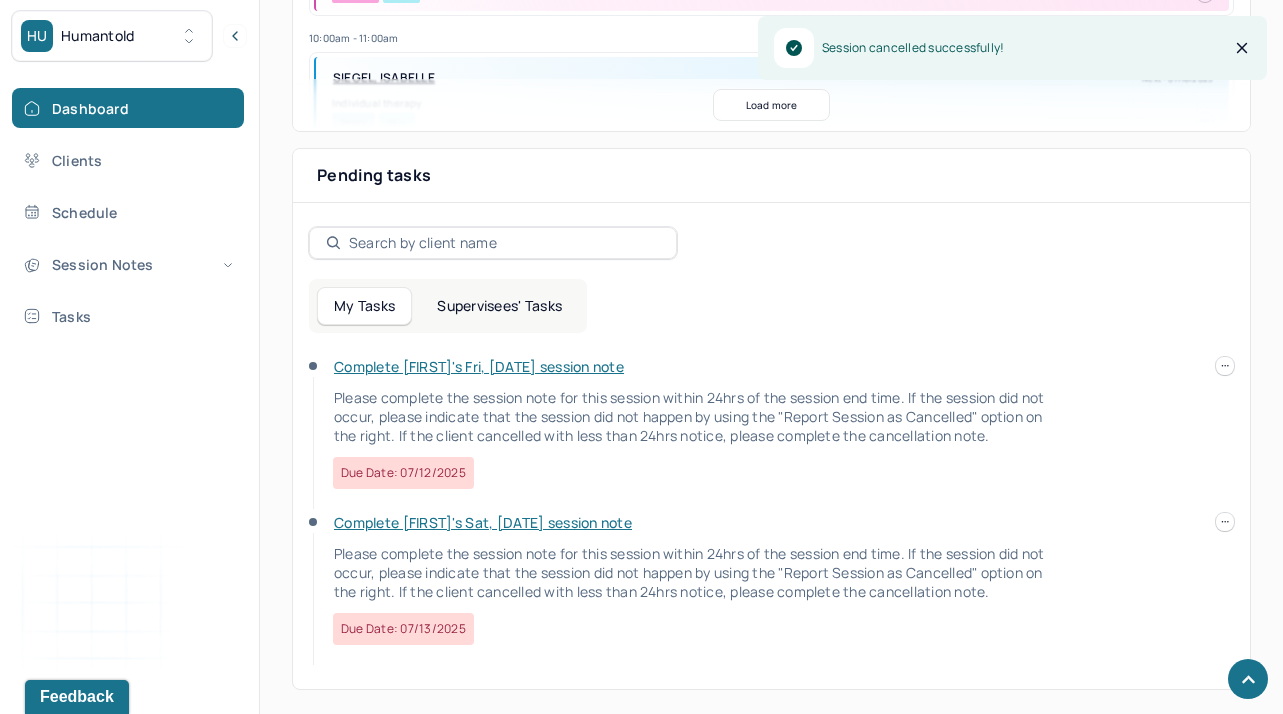 click on "HU Humantold       Dashboard Clients Schedule Session Notes Tasks AB [FIRST]   Brunetti provider   Logout   Diagnosis codes on session notes are currently limited to one (1). Only input the primary diagnosis.       Search by client name, chart number     FAQs     AB [FIRST] Let’s get you started 🚀 You can manage your caseload and availability here   this week   SESSIONS SCHEDULED 0 COMPLETED NOTES 0 LATE NOTES 0 My Schedule View caseload [TIME]   [LAST], [FIRST]   Next - [DATE] Individual therapy Monthly BCBS     [TIME]   [LAST], [FIRST]   Next - [DATE] Individual therapy Weekly WELL     [TIME]   [LAST], [FIRST]   Next - [DATE] Individual therapy Bi-Weekly Self Pay     [TIME]   [LAST], [FIRST]   Next - [DATE] Individual therapy Weekly CARE     [TIME]   [LAST], [FIRST]   Next - [DATE] Individual therapy Weekly AET     [TIME]   [LAST], [FIRST]   Next - [DATE] Individual therapy Weekly CARE         Bi-Weekly" at bounding box center [641, 39] 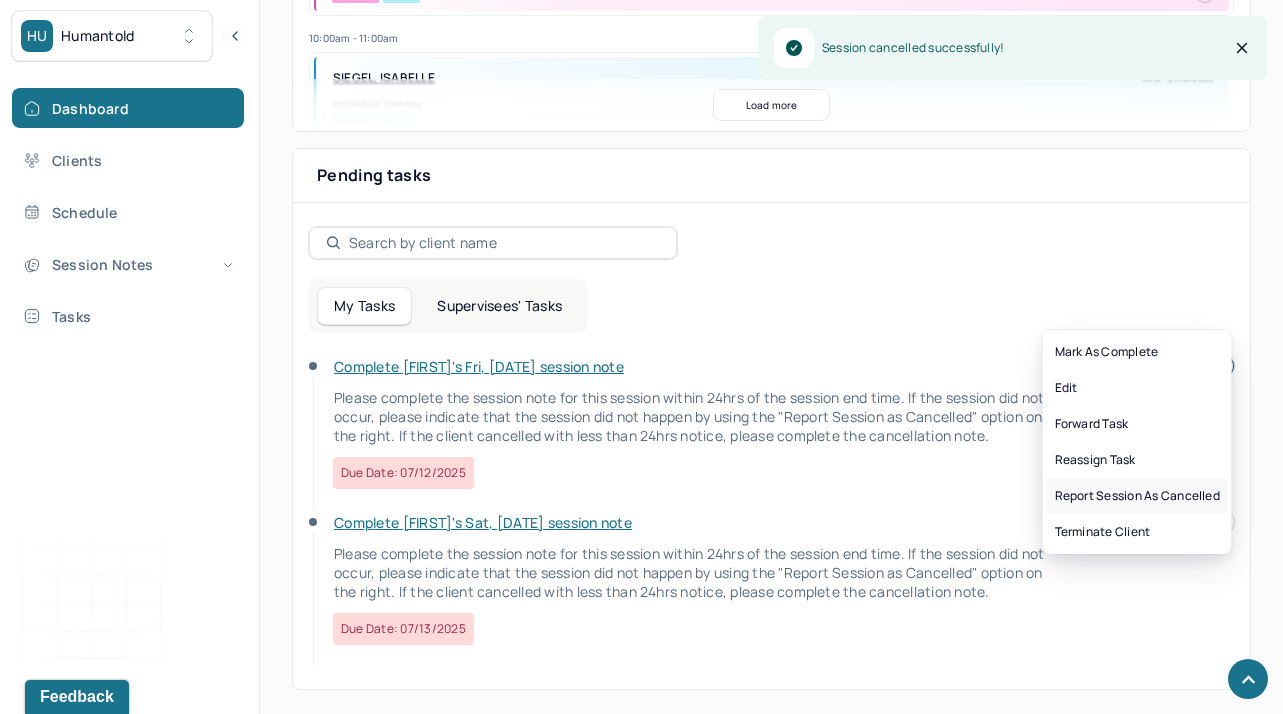 click on "Report session as cancelled" at bounding box center (1137, 496) 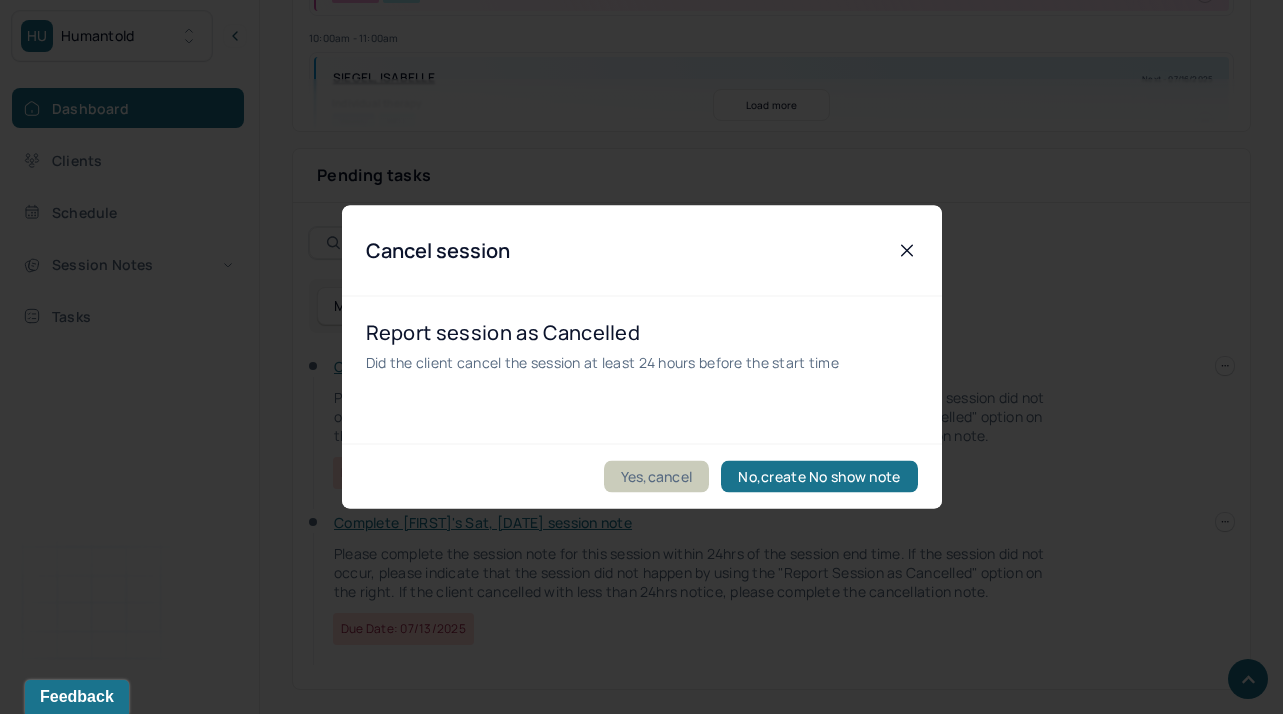 click on "Yes,cancel" at bounding box center (657, 477) 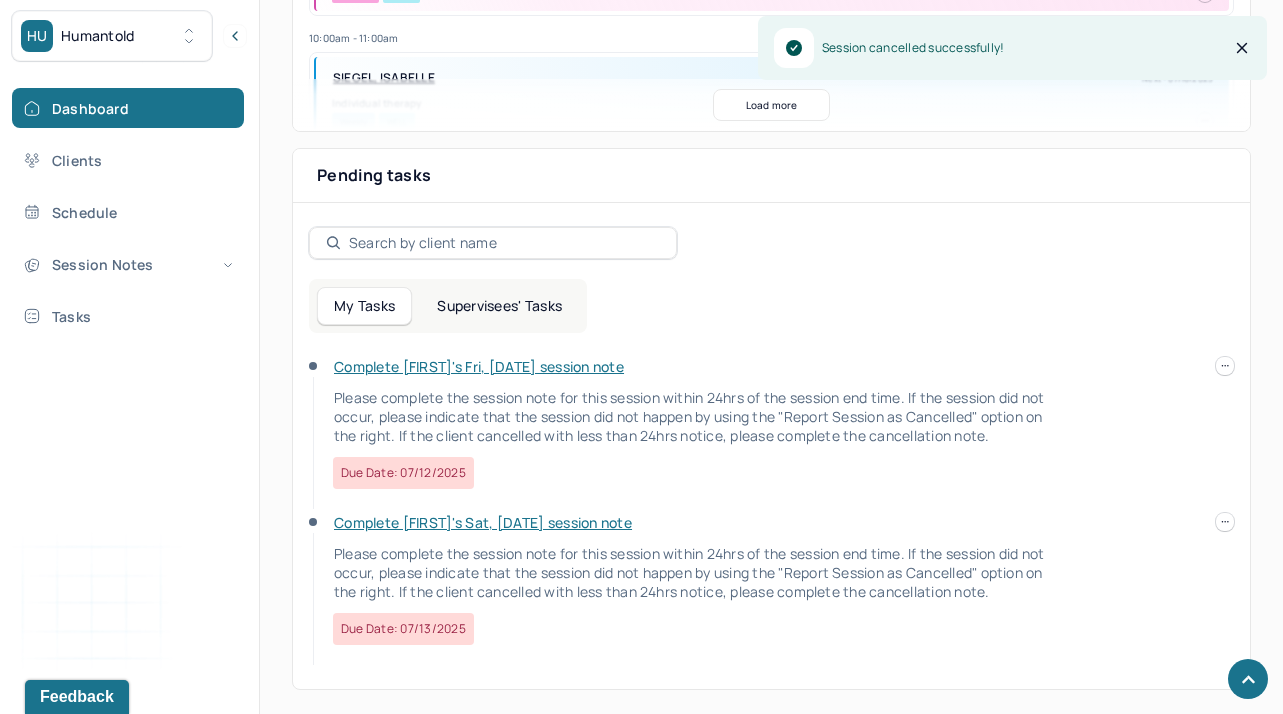 scroll, scrollTop: 498, scrollLeft: 0, axis: vertical 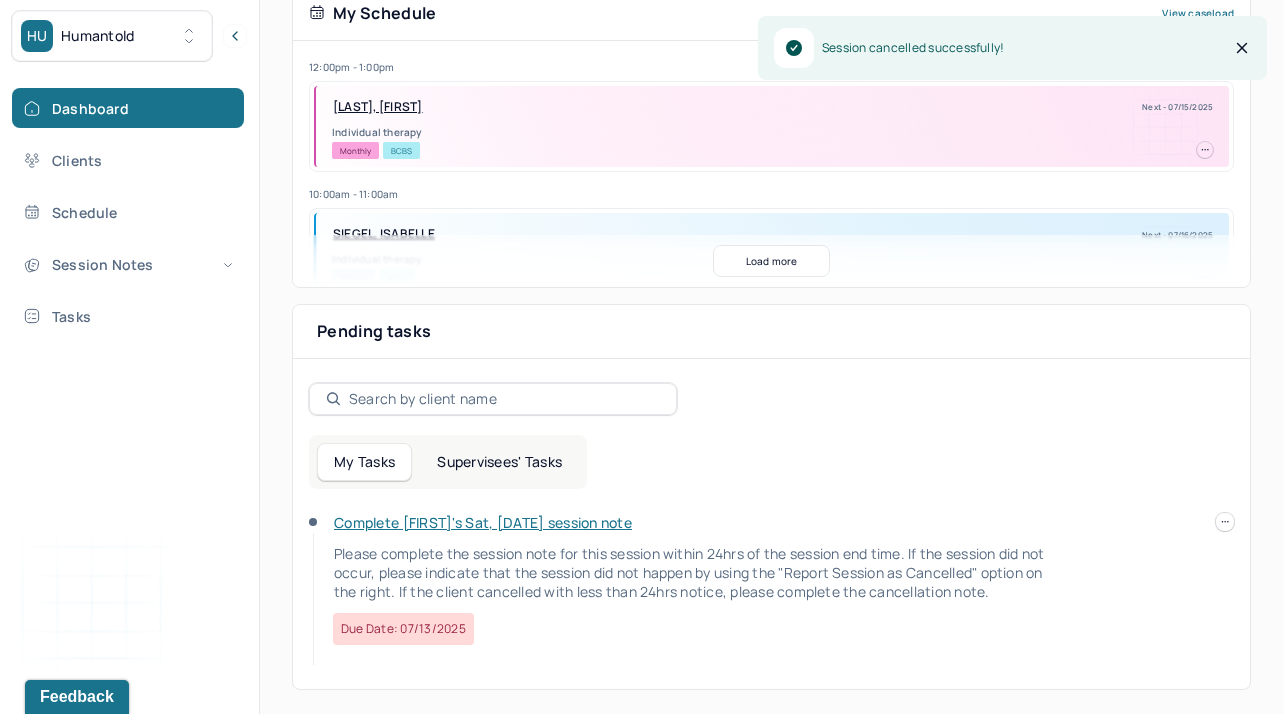 click on "My Tasks     Supervisees' Tasks   Complete [FIRST]'s Sat, [DATE] session note Please complete the session note for this session within 24hrs of the session end time. If the session did not occur, please indicate that the session did not happen by using the "Report Session as Cancelled" option on the right. If the client cancelled with less than 24hrs notice, please complete the cancellation note. Due date: [DATE]" at bounding box center [771, 552] 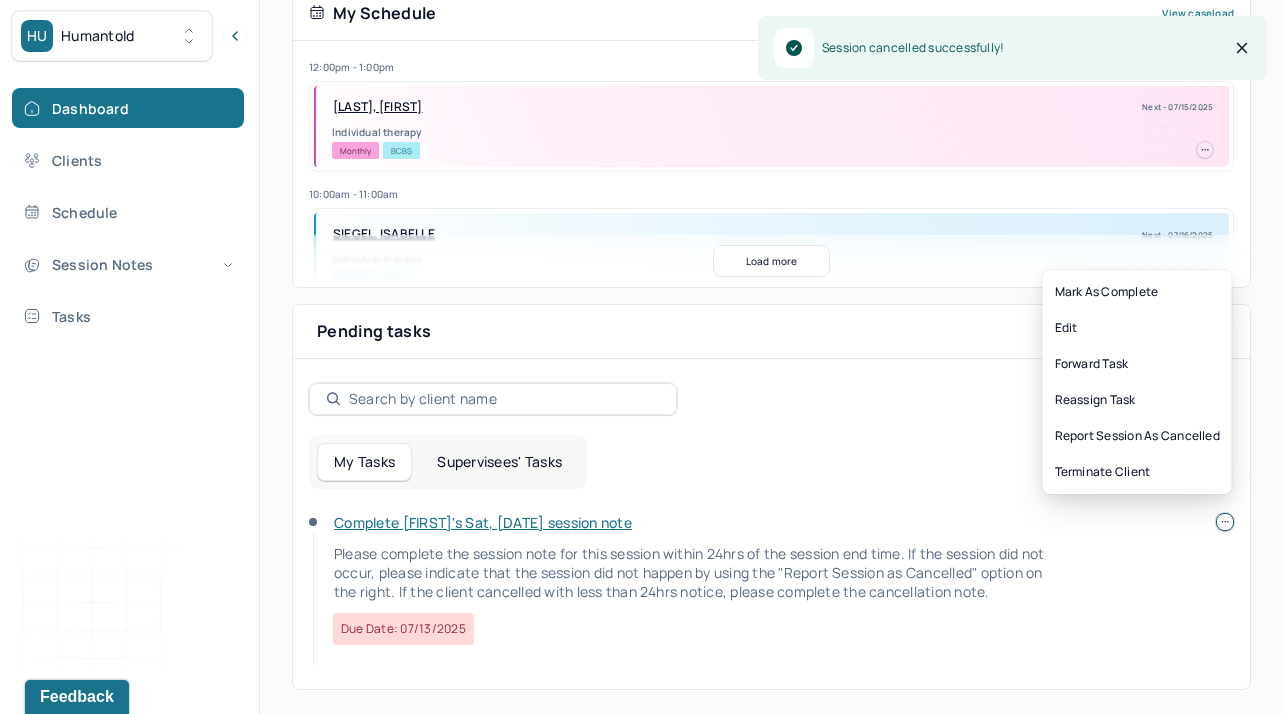 click at bounding box center (1225, 522) 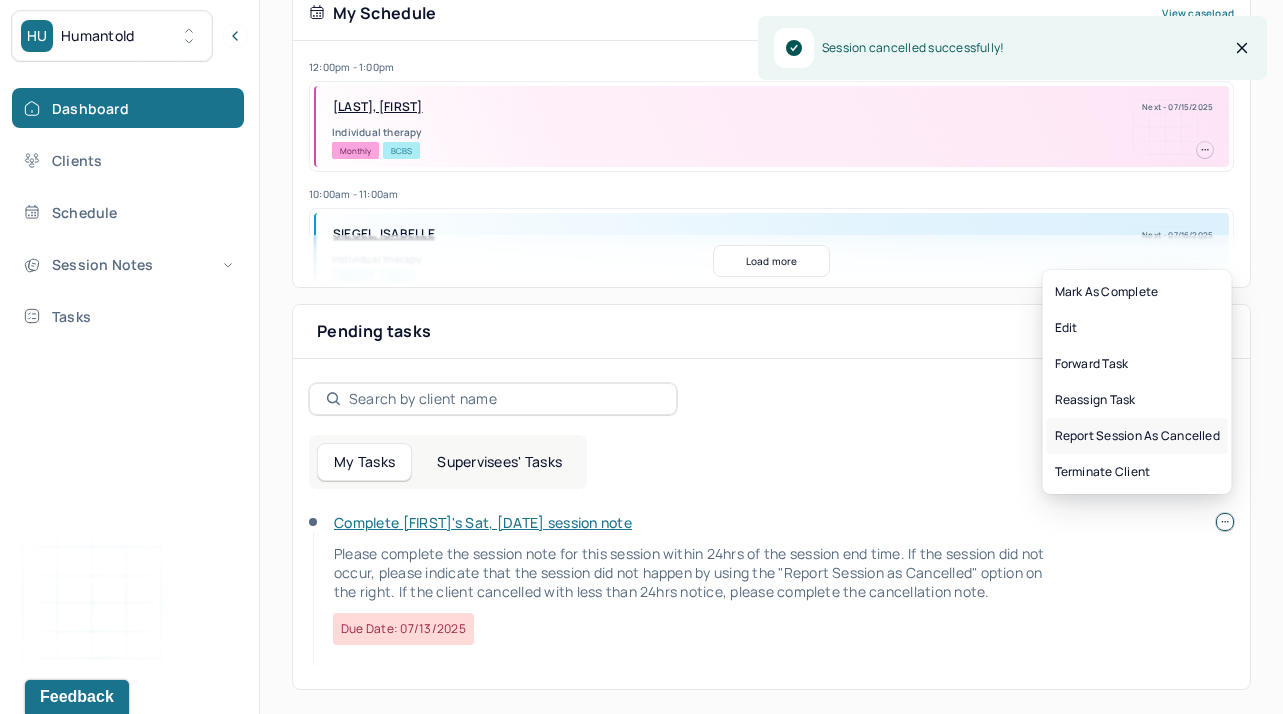click on "Report session as cancelled" at bounding box center [1137, 436] 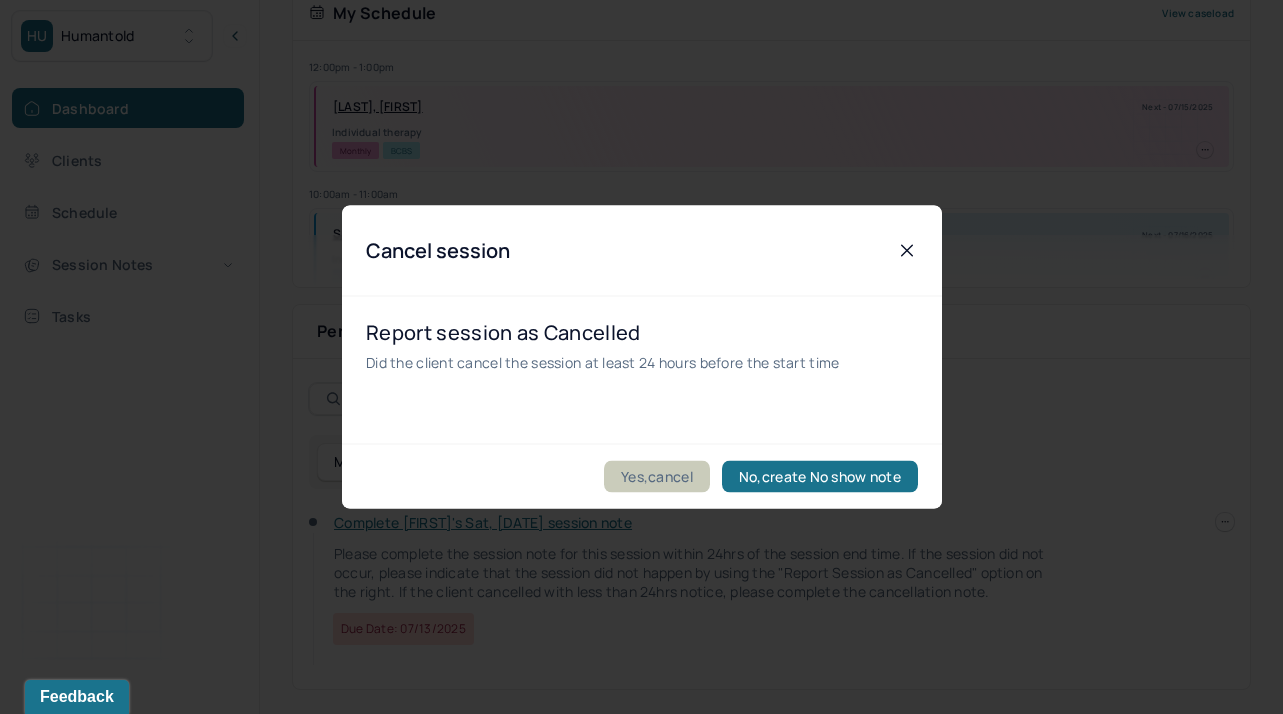 click on "Yes,cancel" at bounding box center [657, 477] 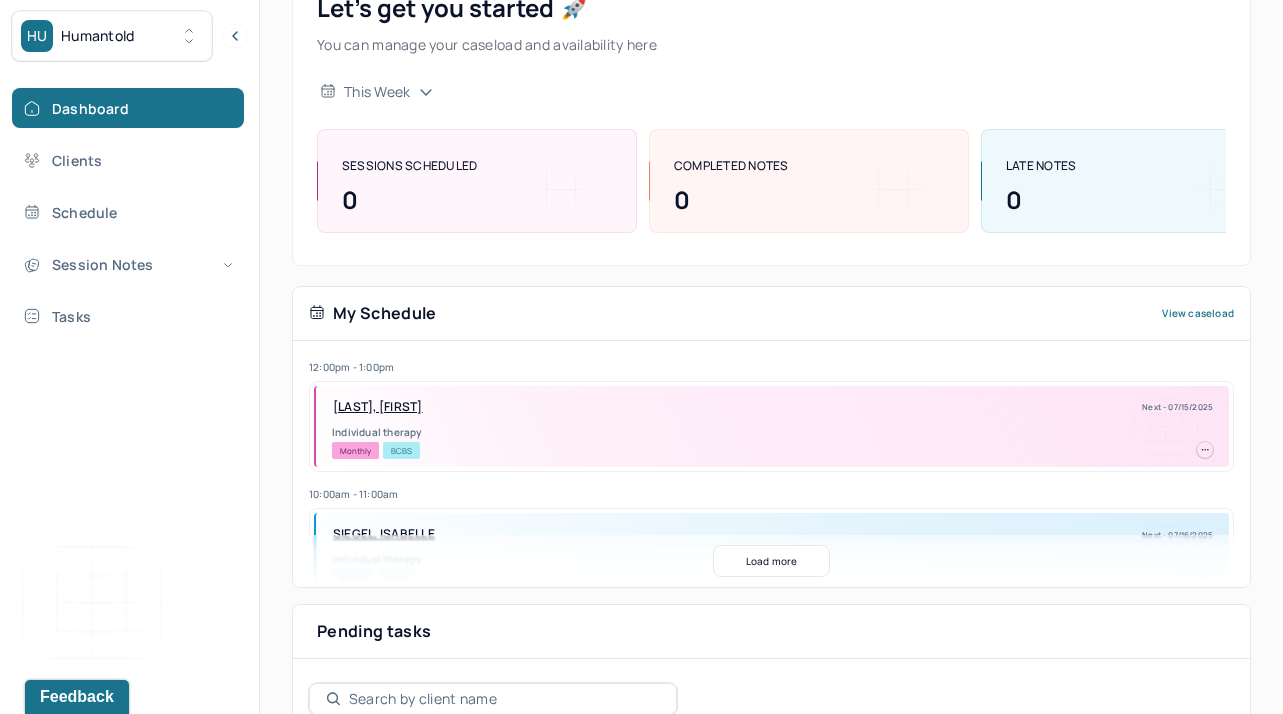 scroll, scrollTop: 363, scrollLeft: 0, axis: vertical 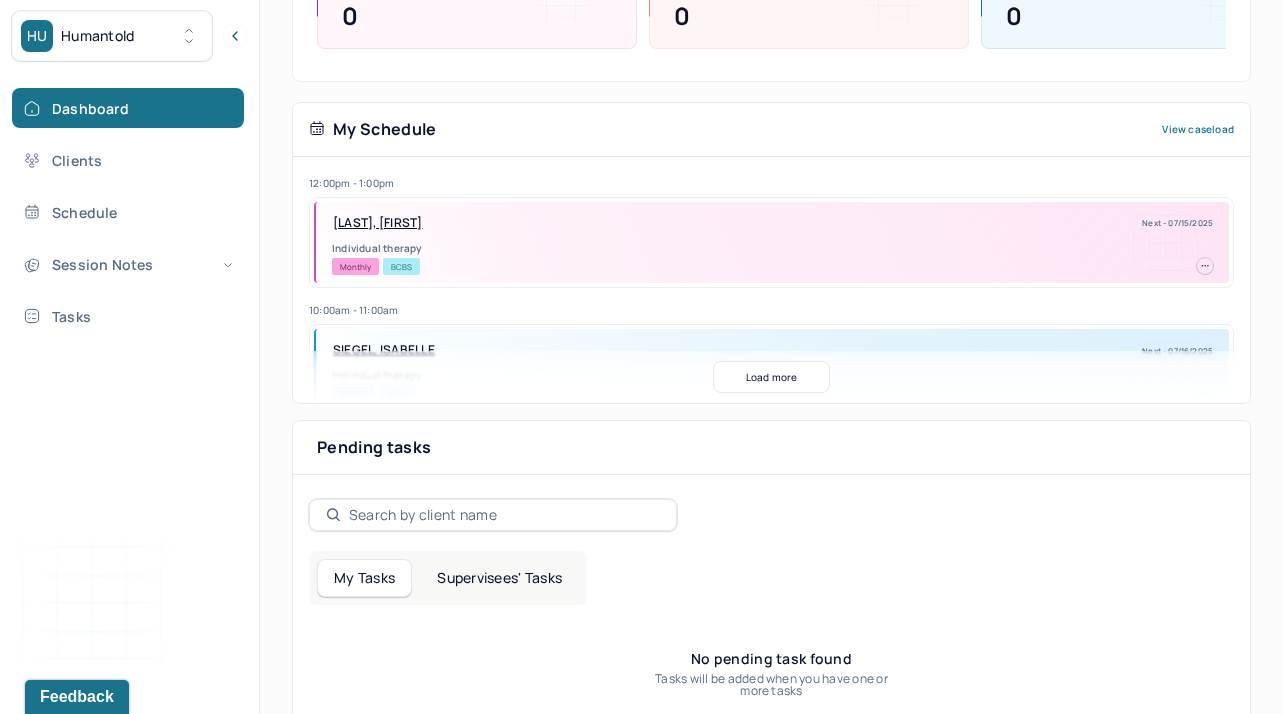 click on "Supervisees' Tasks" at bounding box center (499, 578) 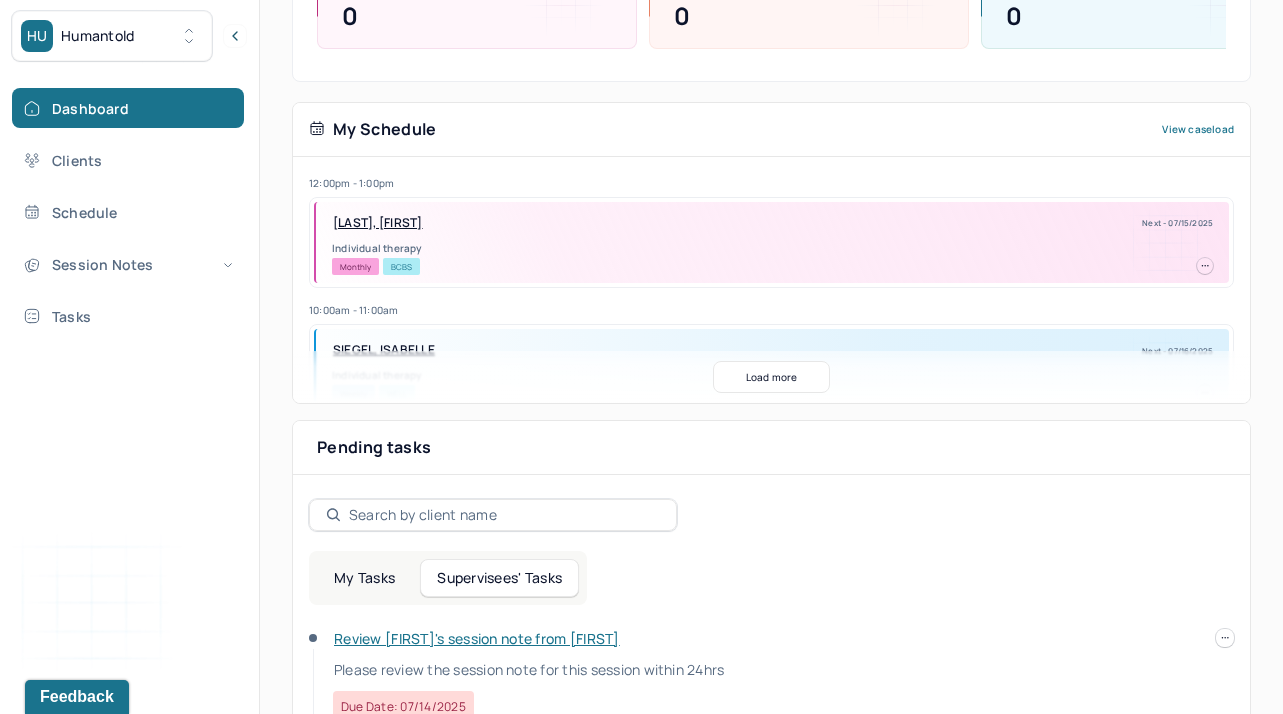 scroll, scrollTop: 441, scrollLeft: 0, axis: vertical 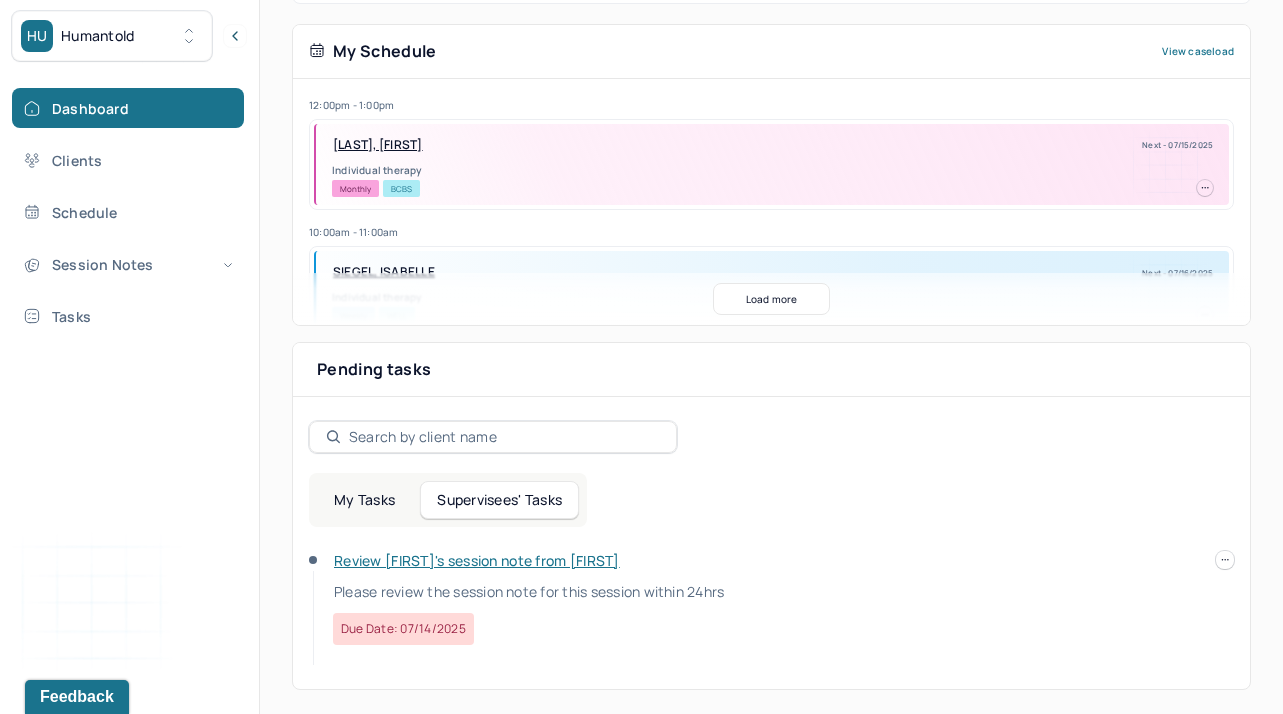 click on "Review [FIRST]'s session note from [FIRST]" at bounding box center [477, 560] 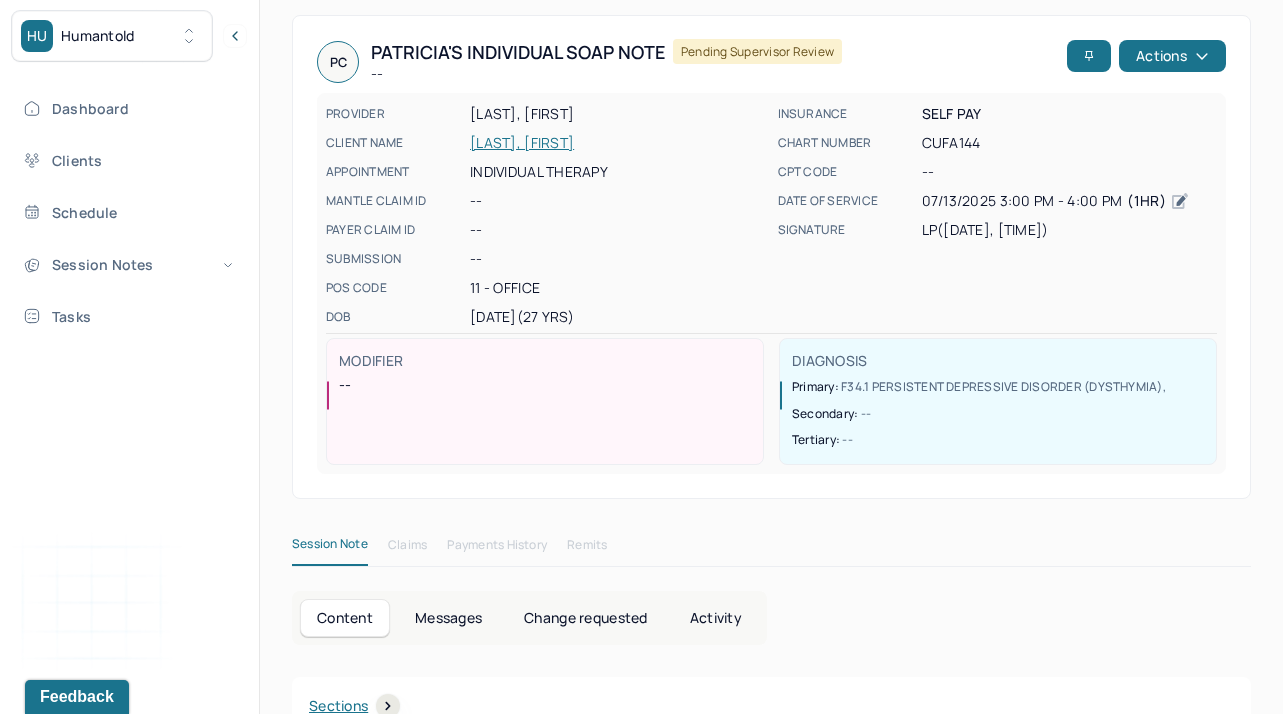 scroll, scrollTop: 0, scrollLeft: 0, axis: both 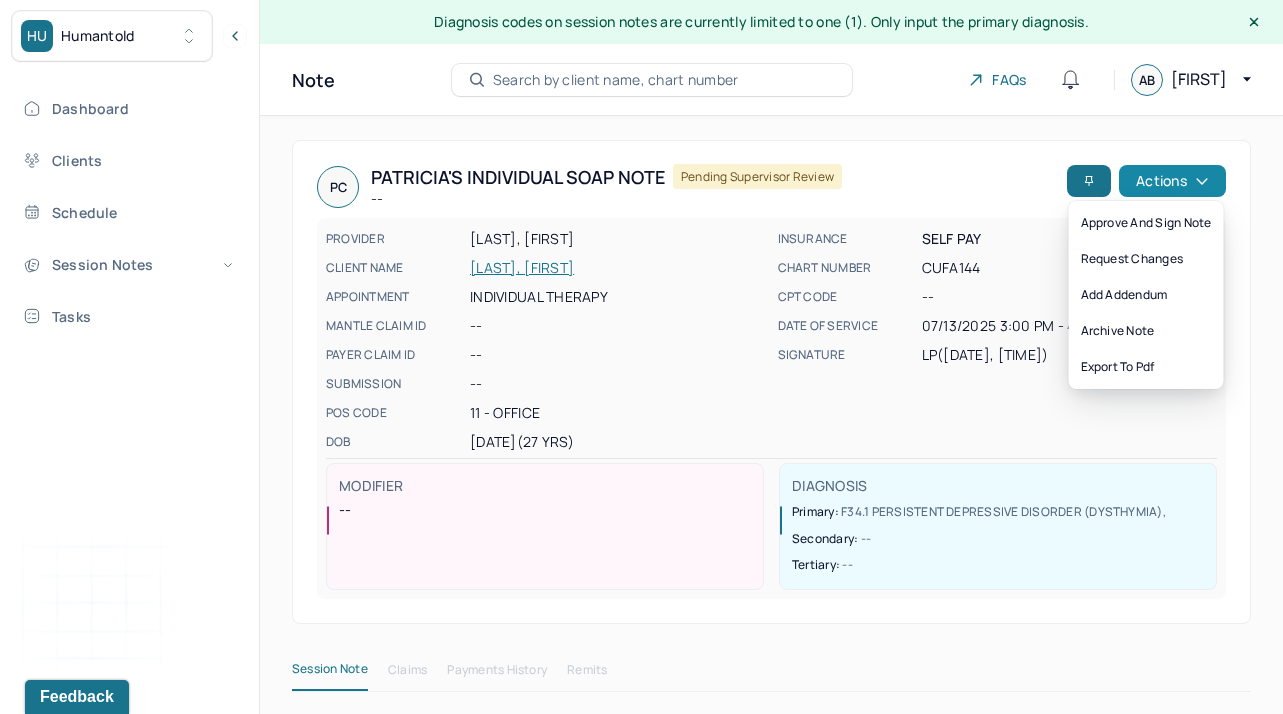 click on "Actions" at bounding box center [1172, 181] 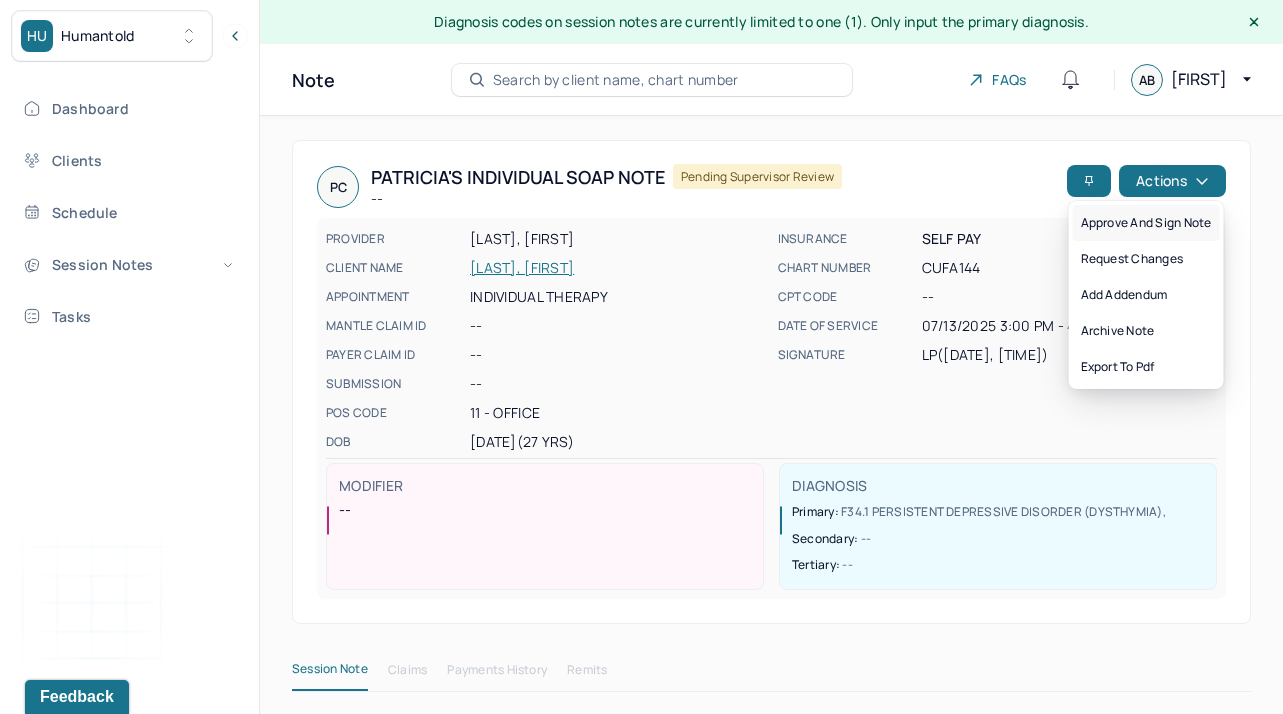 click on "Approve and sign note" at bounding box center [1146, 223] 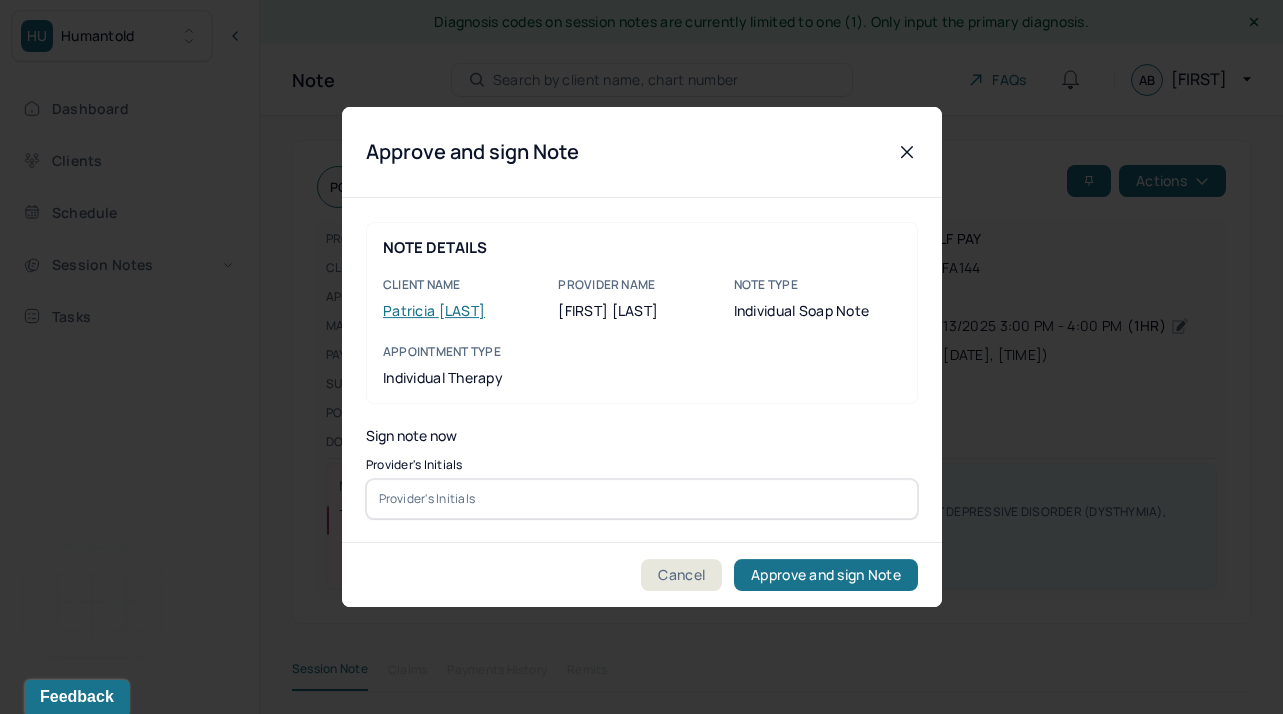 click at bounding box center [642, 499] 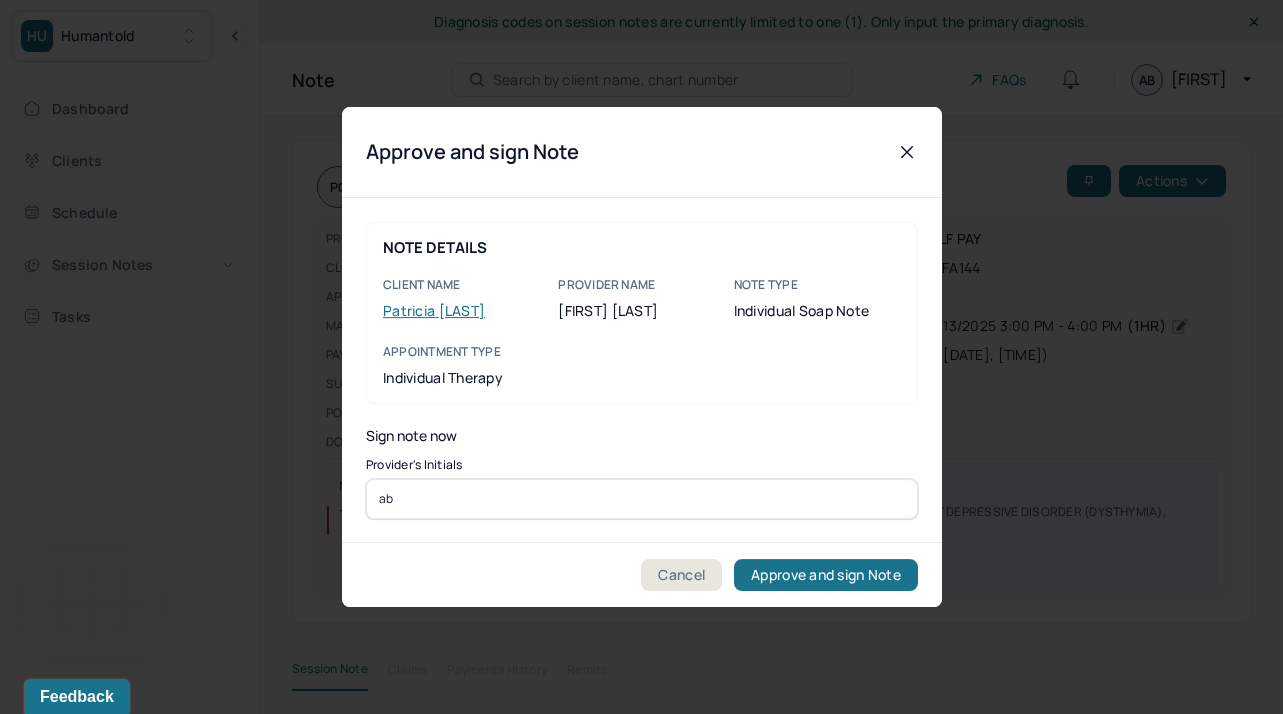 type on "ab" 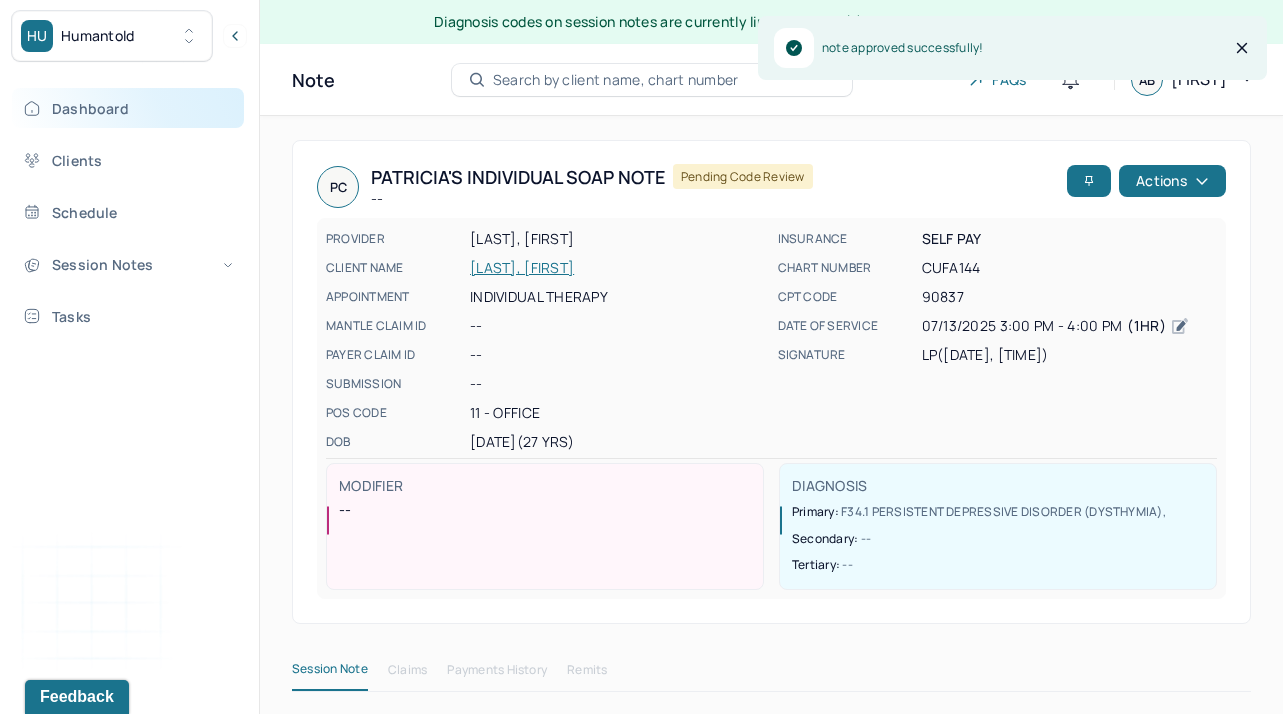 click on "Dashboard" at bounding box center (128, 108) 